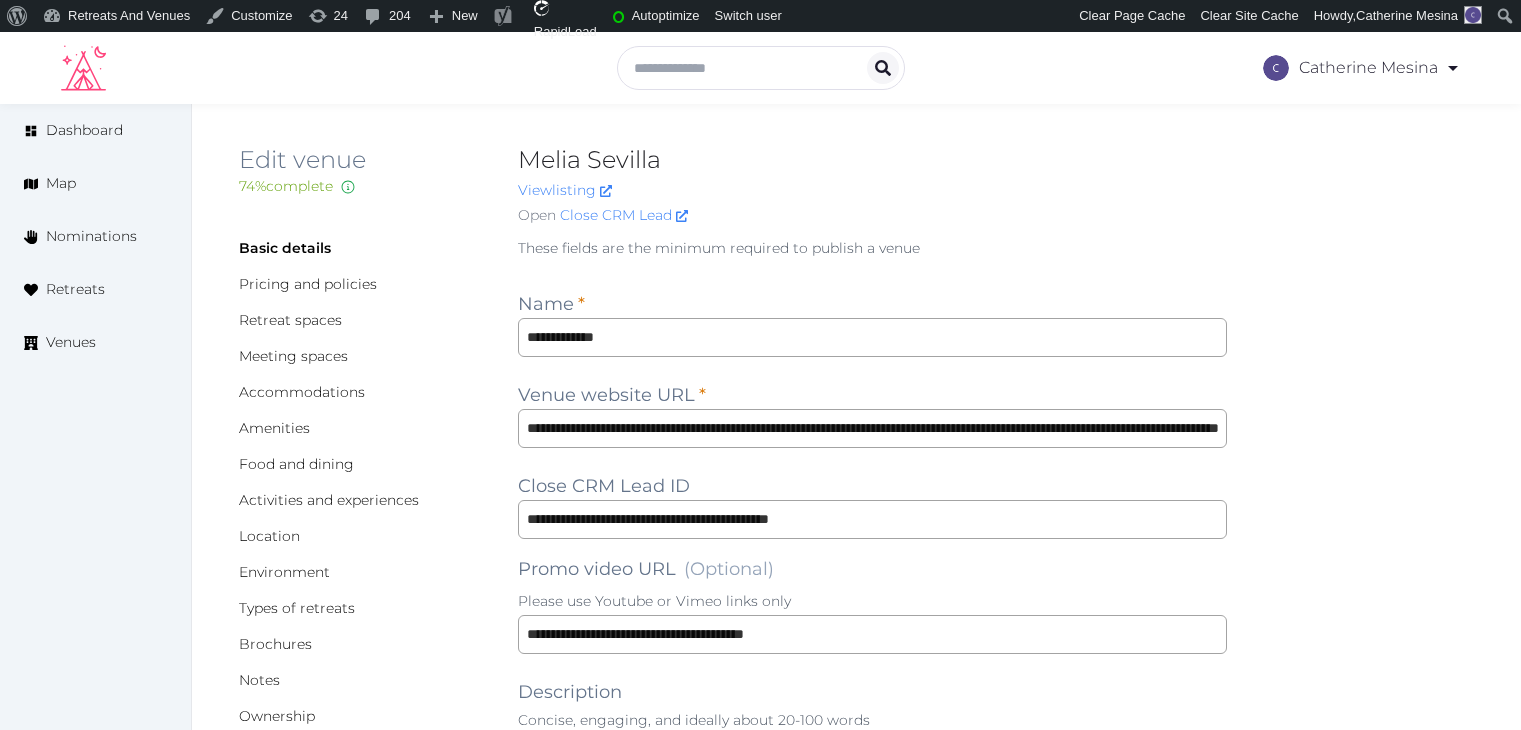 scroll, scrollTop: 0, scrollLeft: 0, axis: both 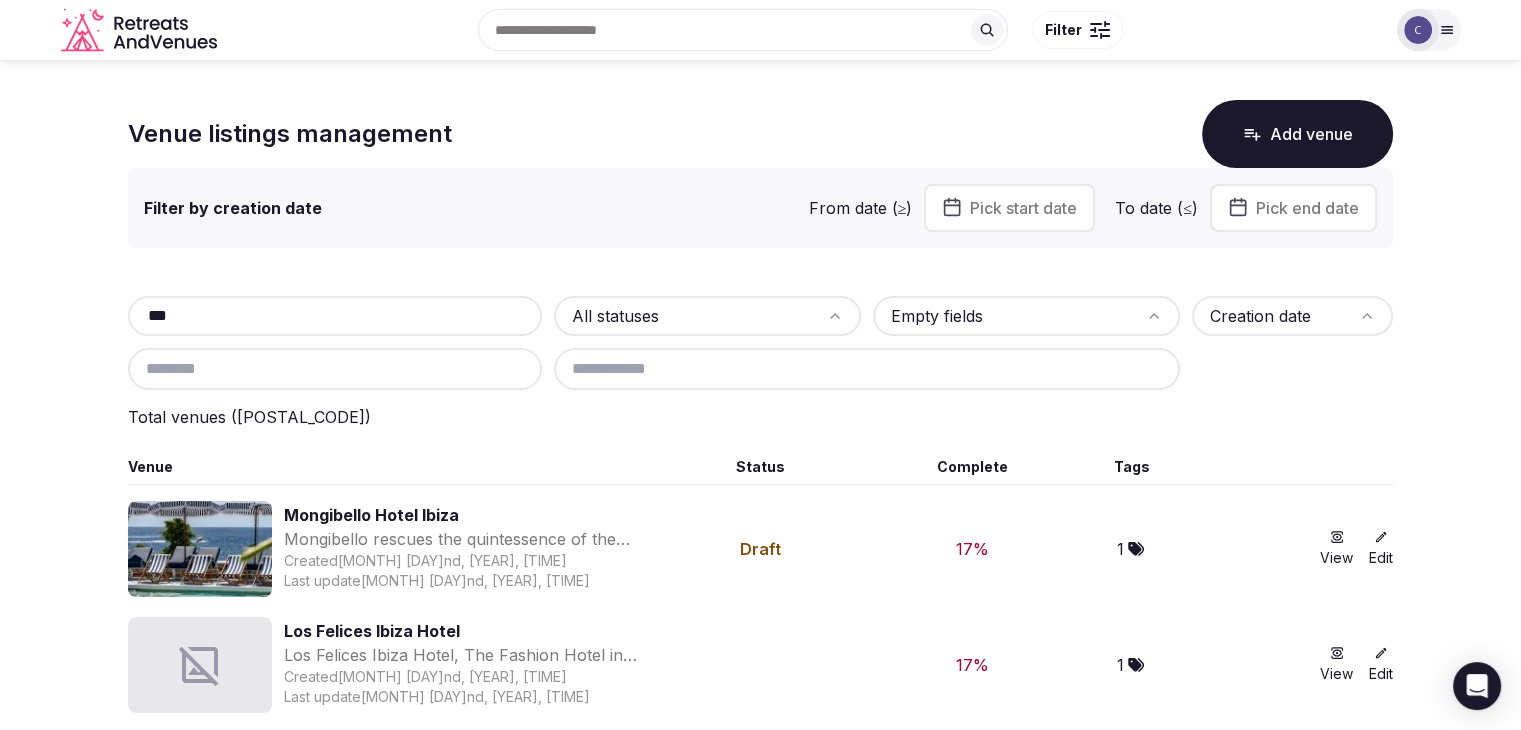 type on "****" 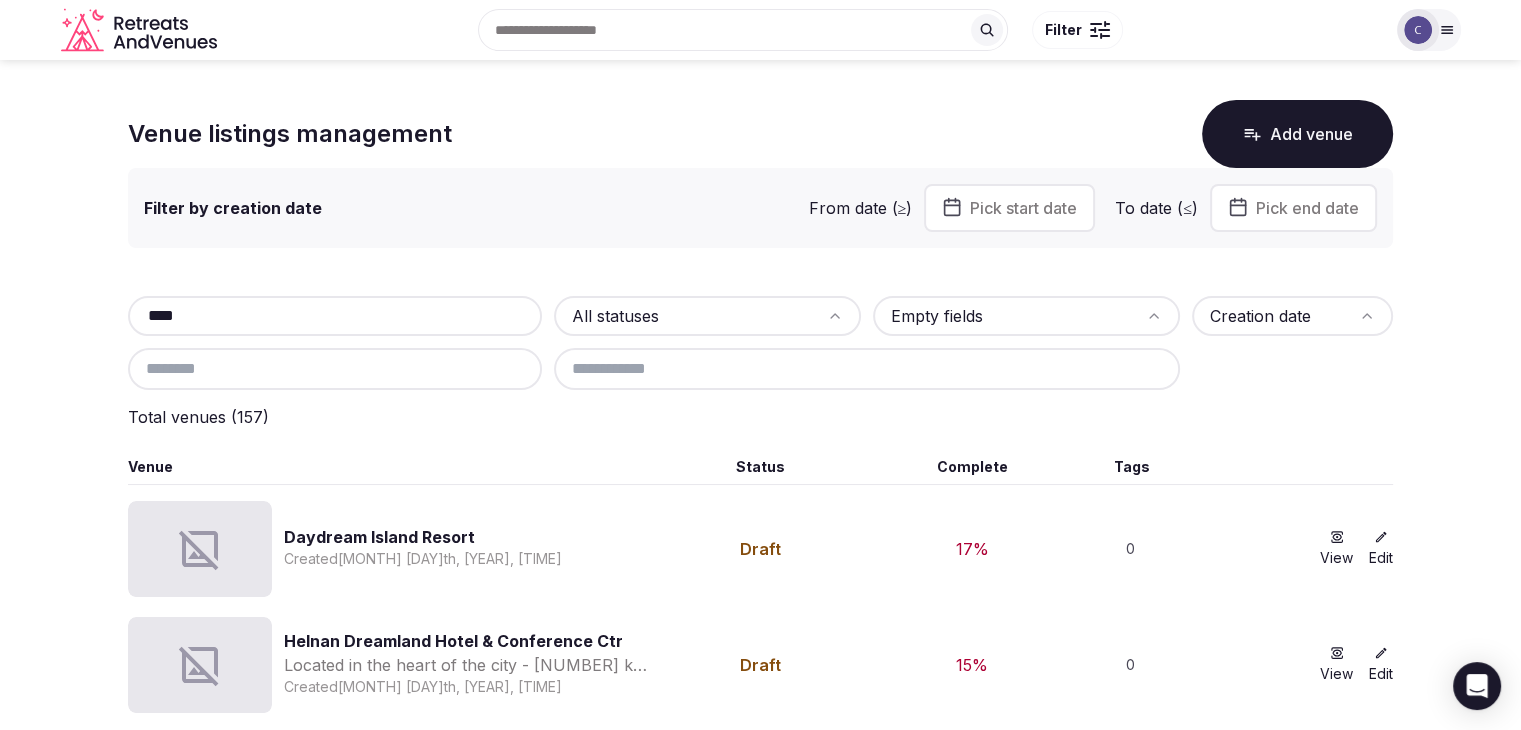 click on "****" at bounding box center (335, 316) 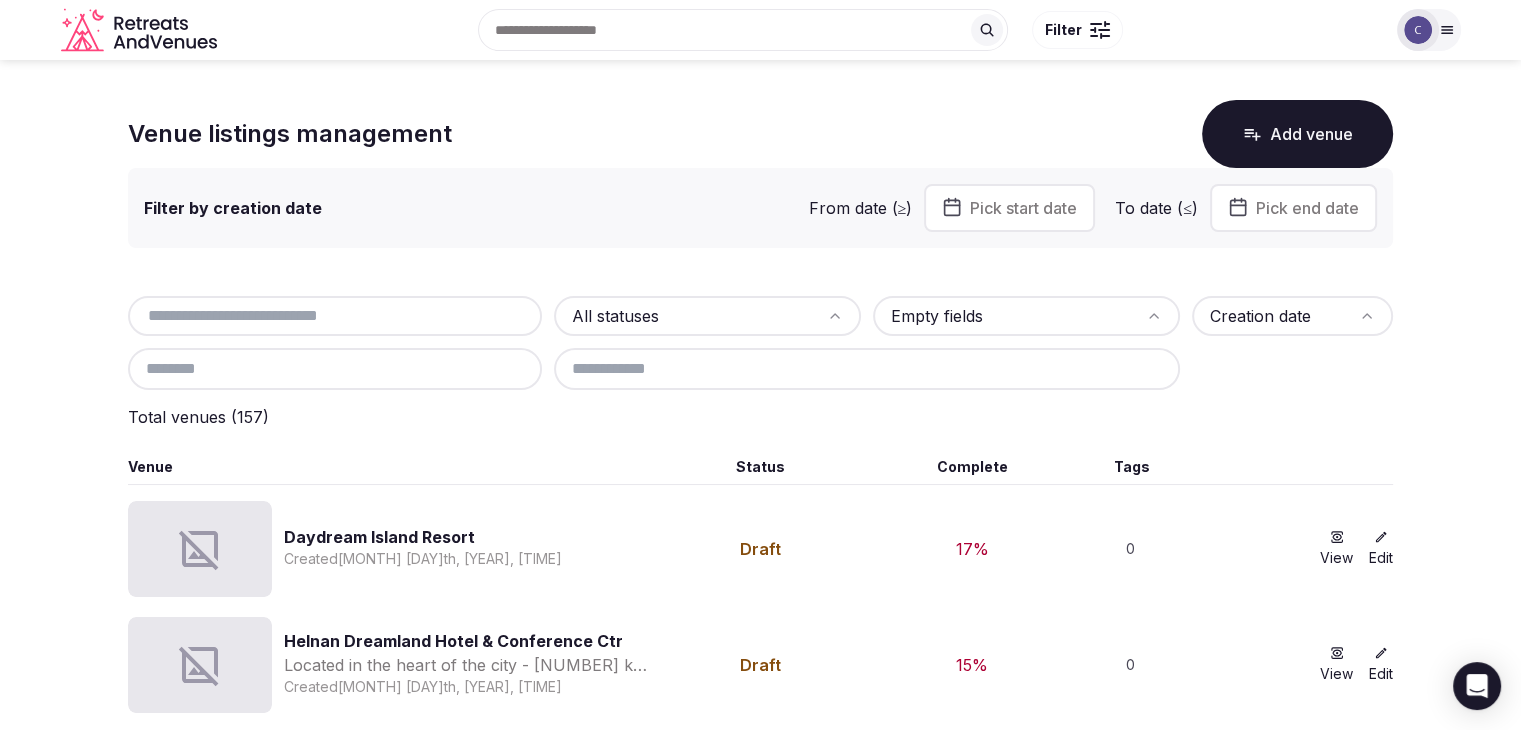 click at bounding box center [335, 369] 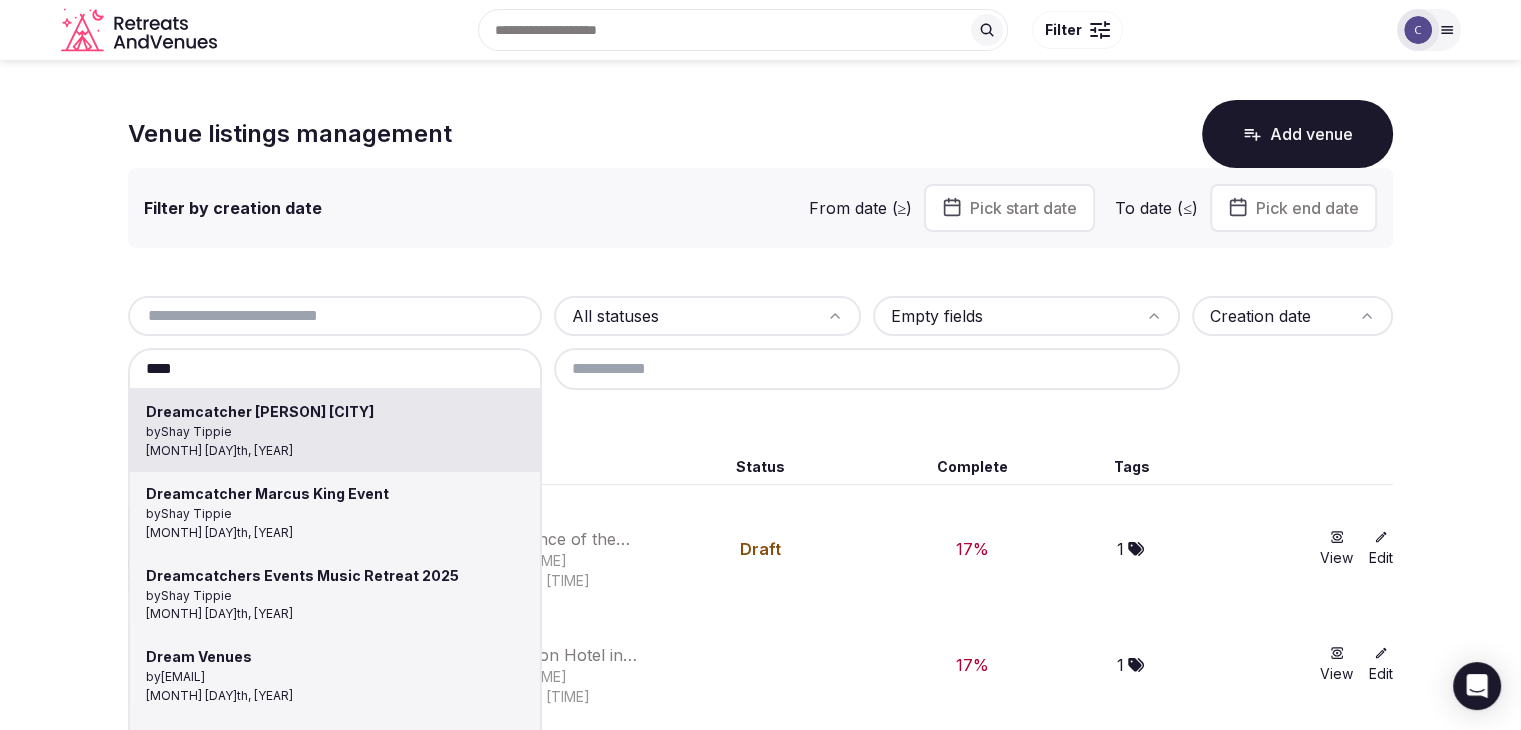 type on "**********" 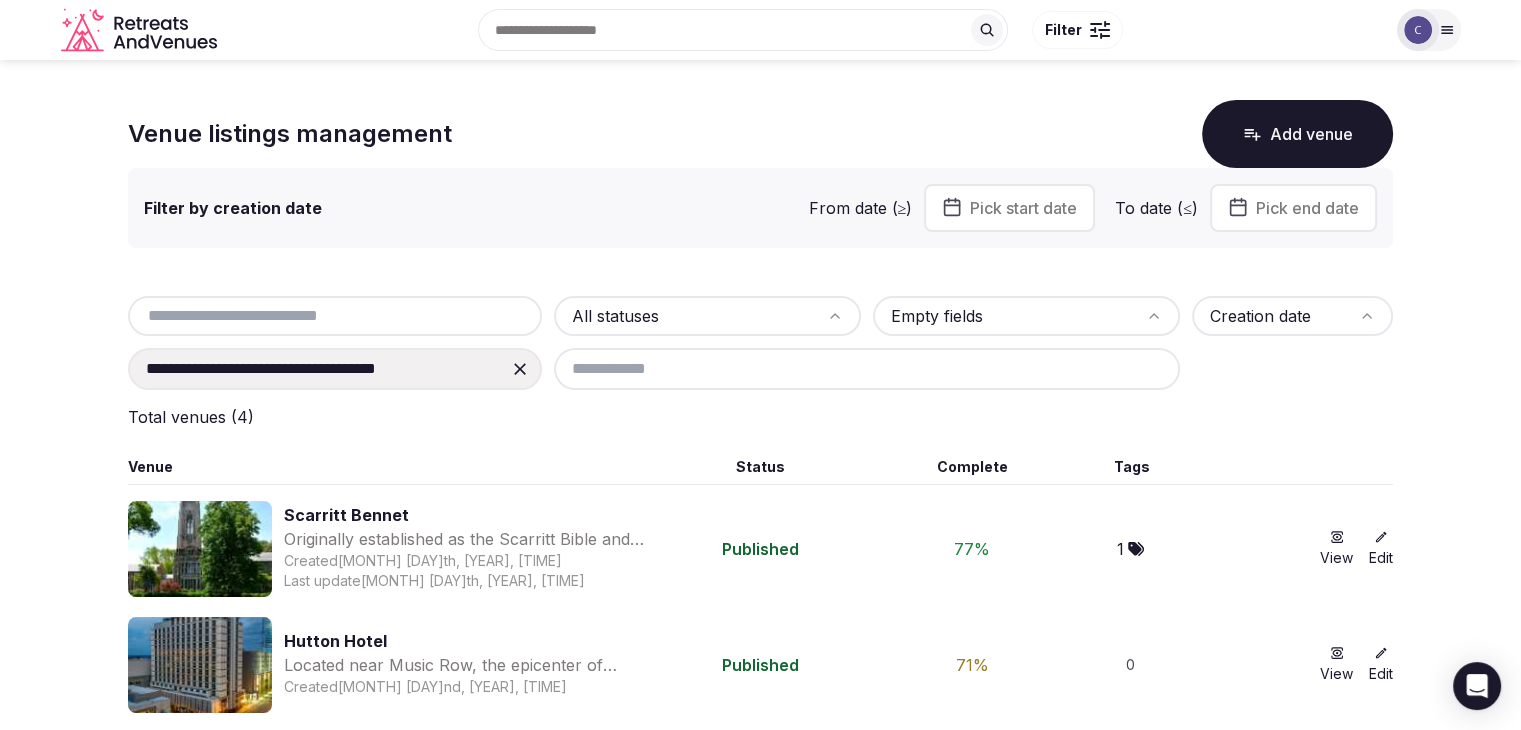 click 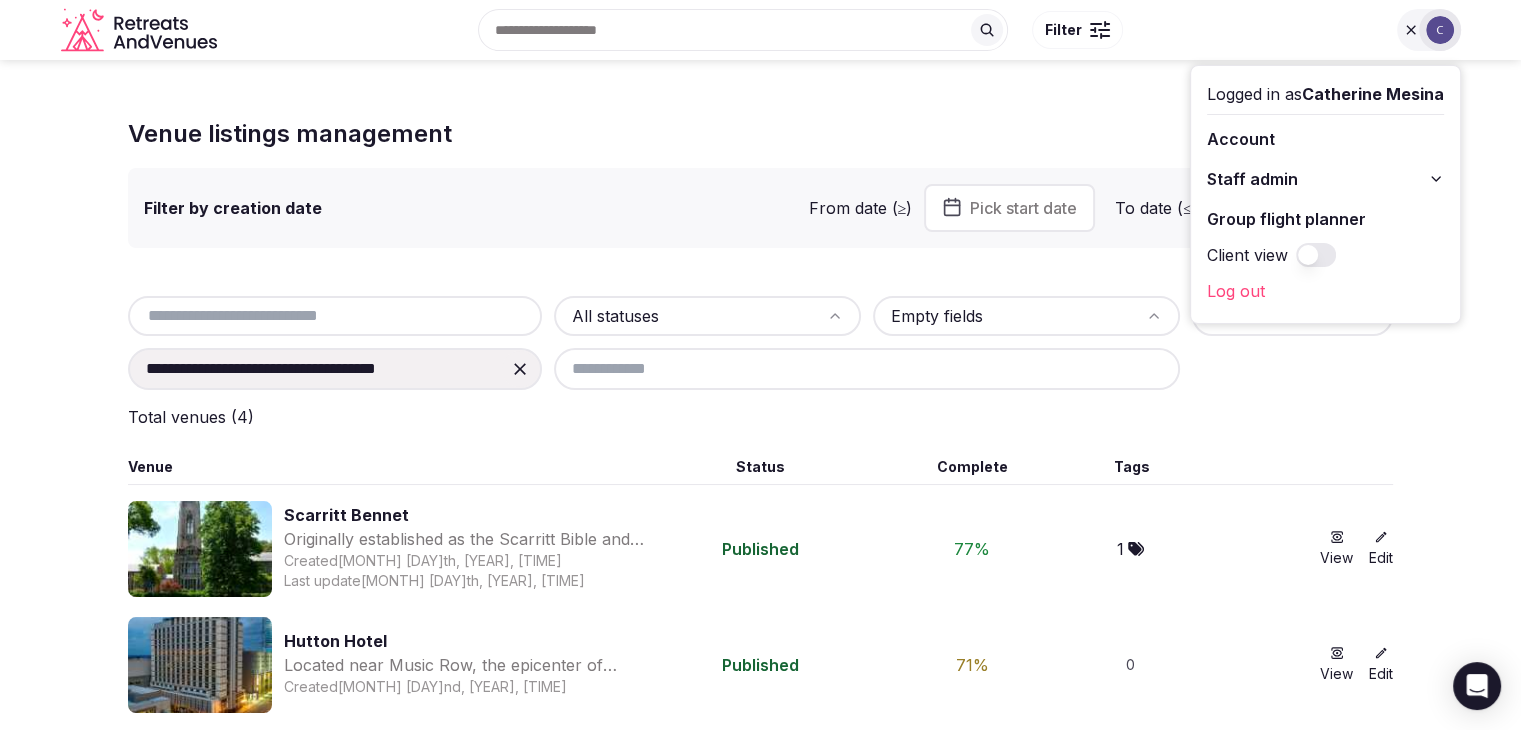 click on "Staff admin" at bounding box center (1325, 179) 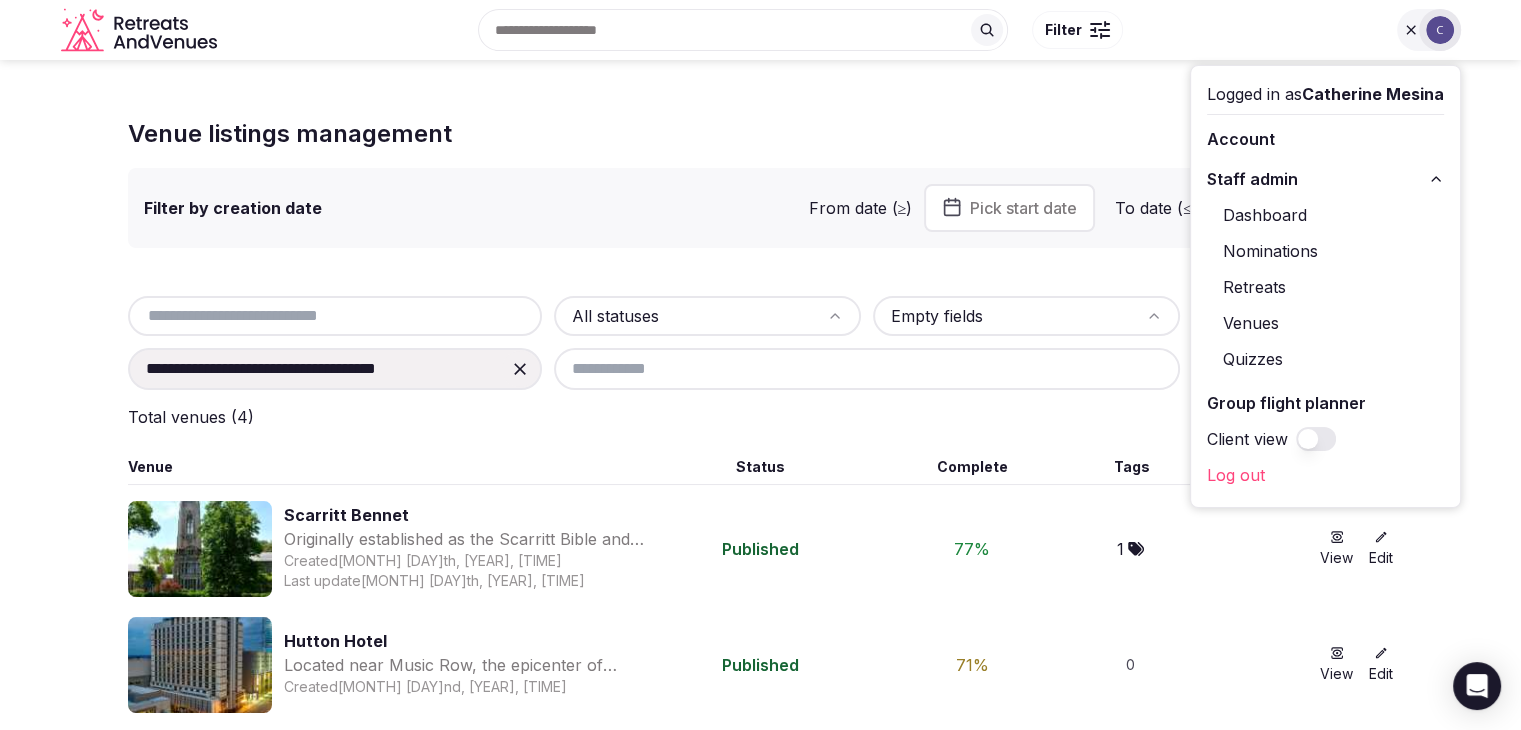 click on "Retreats" at bounding box center [1325, 287] 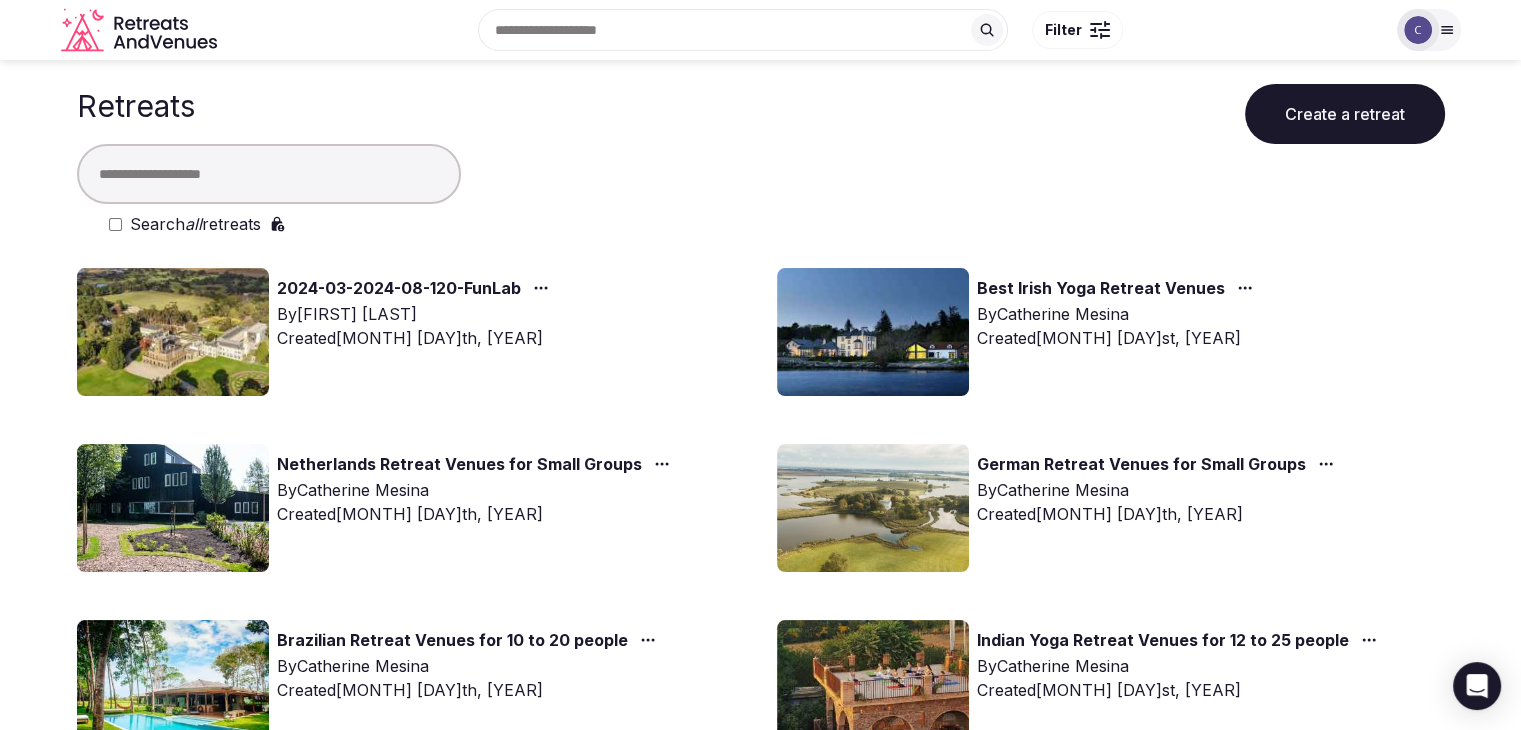 click on "Search  all  retreats" at bounding box center [195, 224] 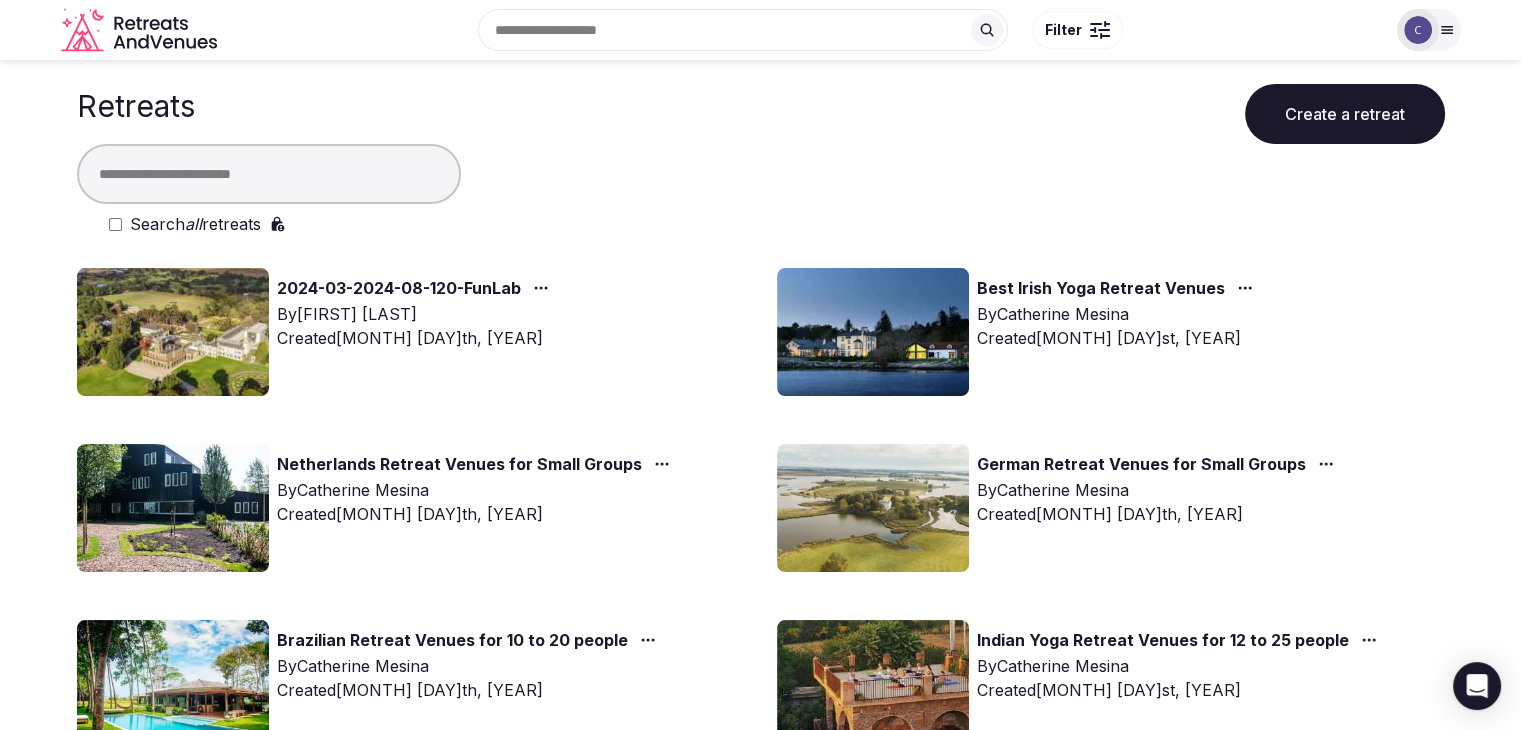 click at bounding box center (269, 174) 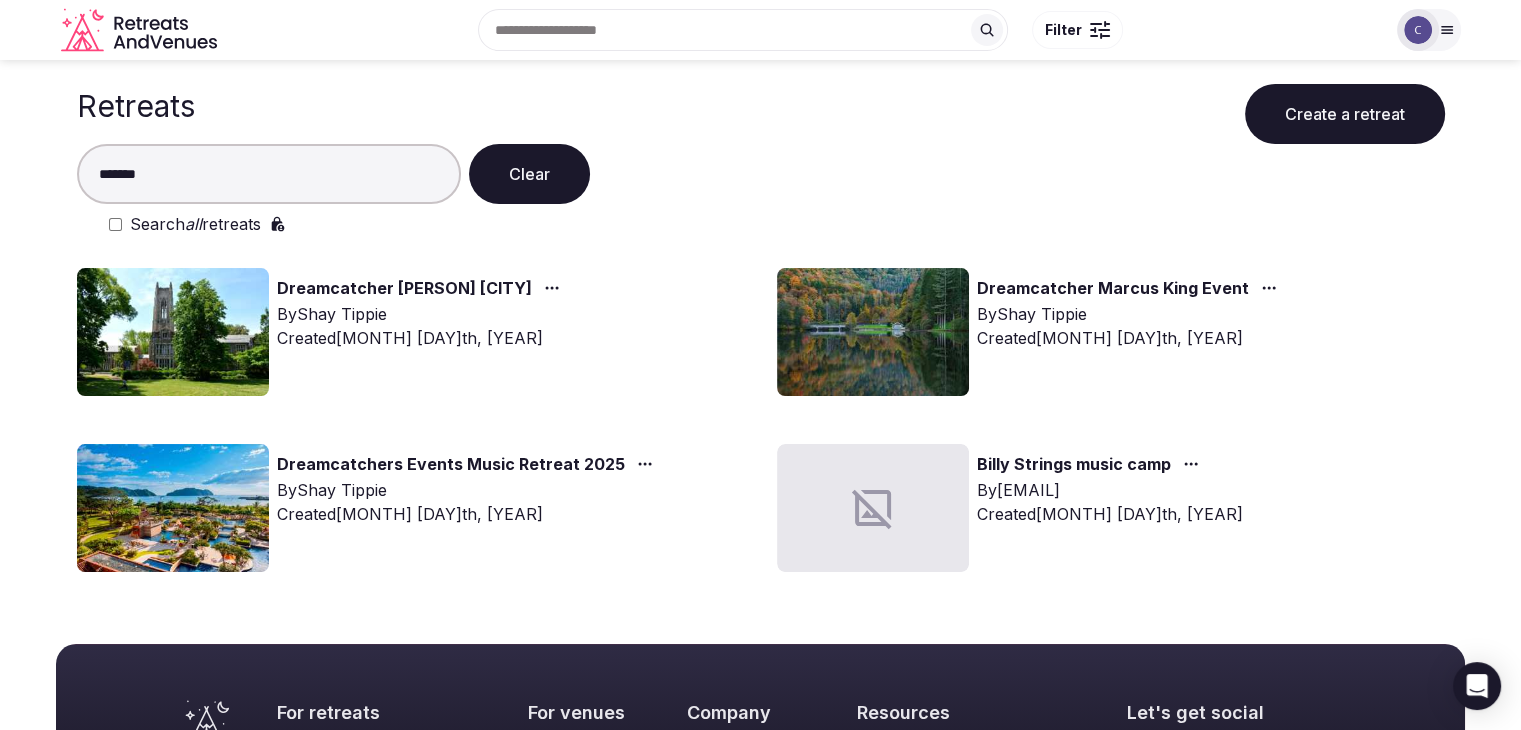 click on "*******" at bounding box center (269, 174) 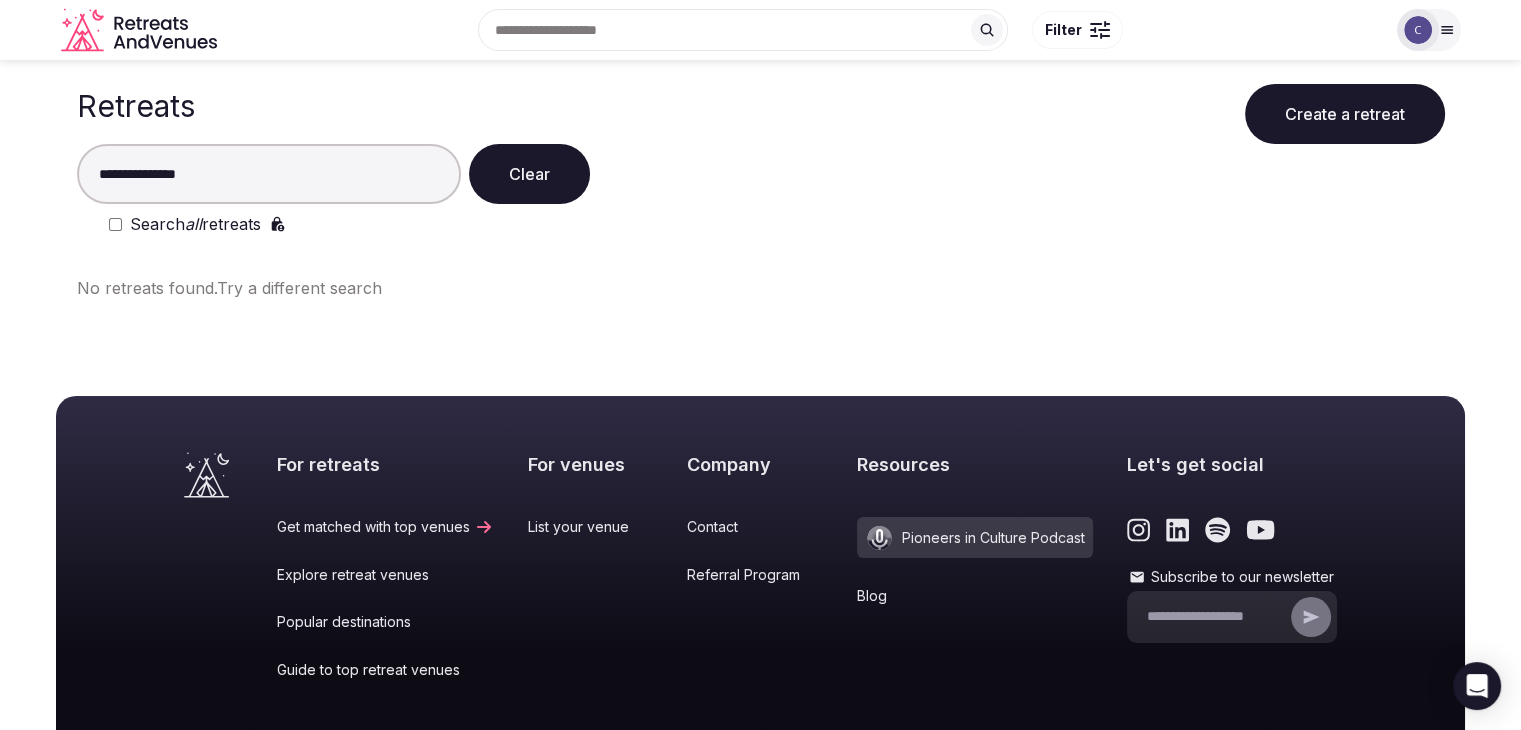 drag, startPoint x: 120, startPoint y: 171, endPoint x: 436, endPoint y: 206, distance: 317.93237 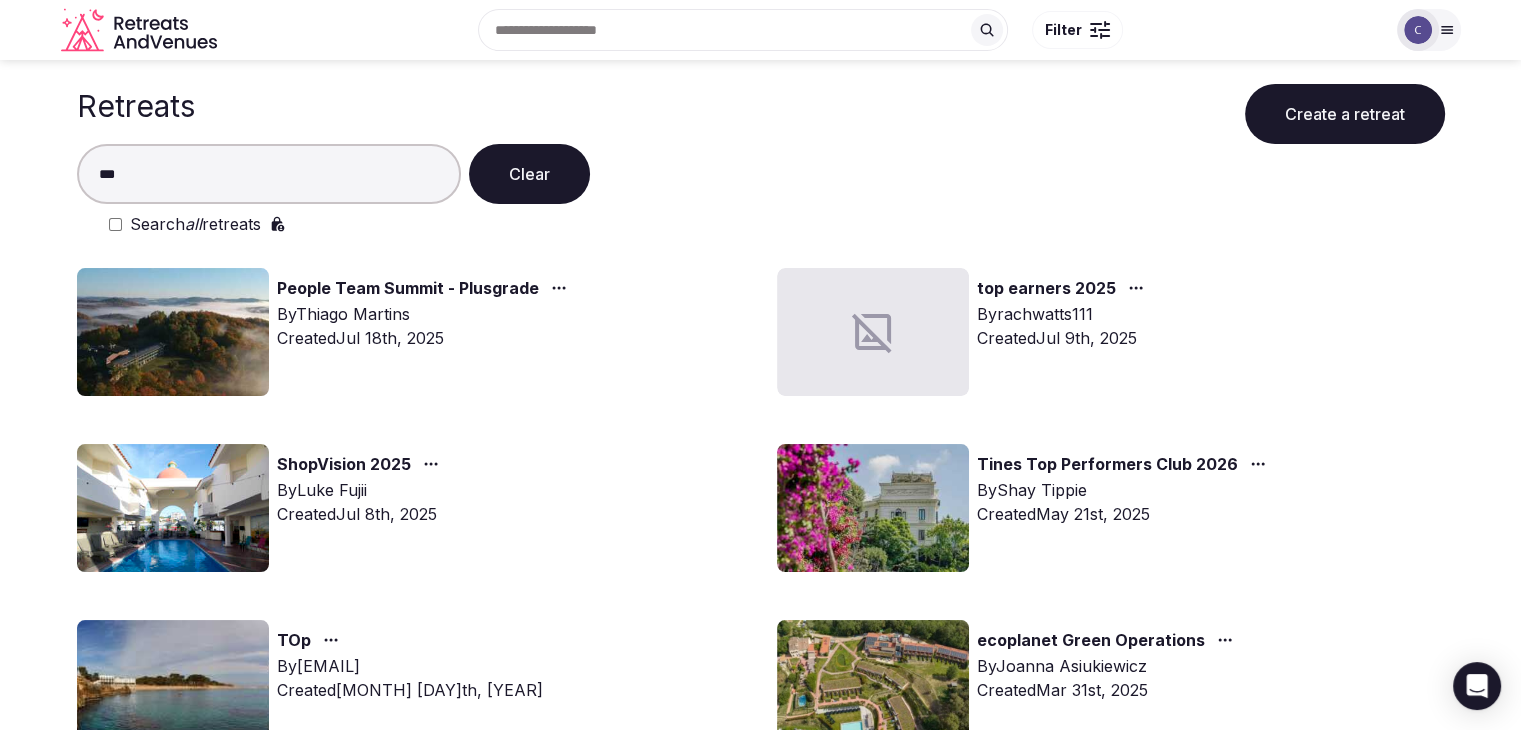 drag, startPoint x: 220, startPoint y: 232, endPoint x: 220, endPoint y: 221, distance: 11 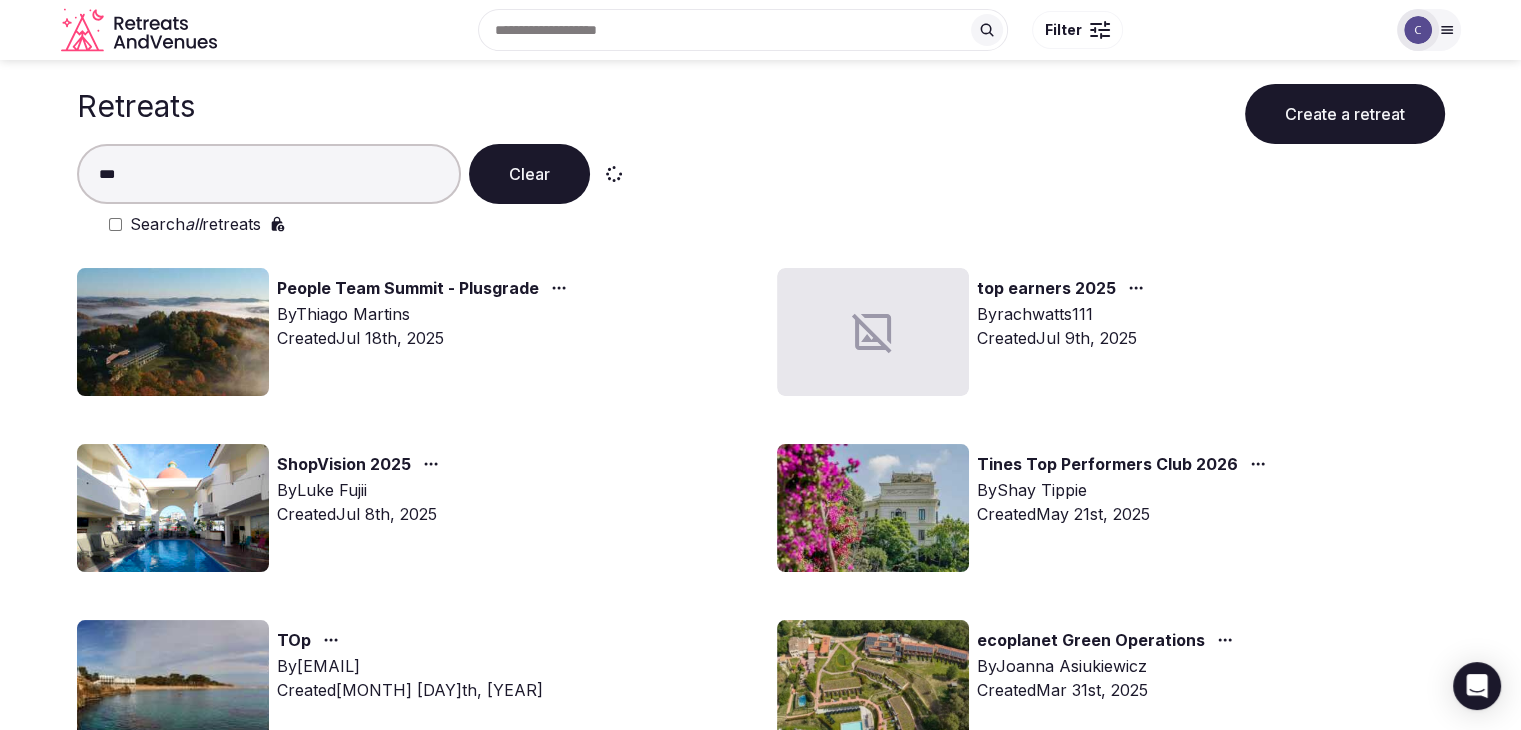 click on "**" at bounding box center [269, 174] 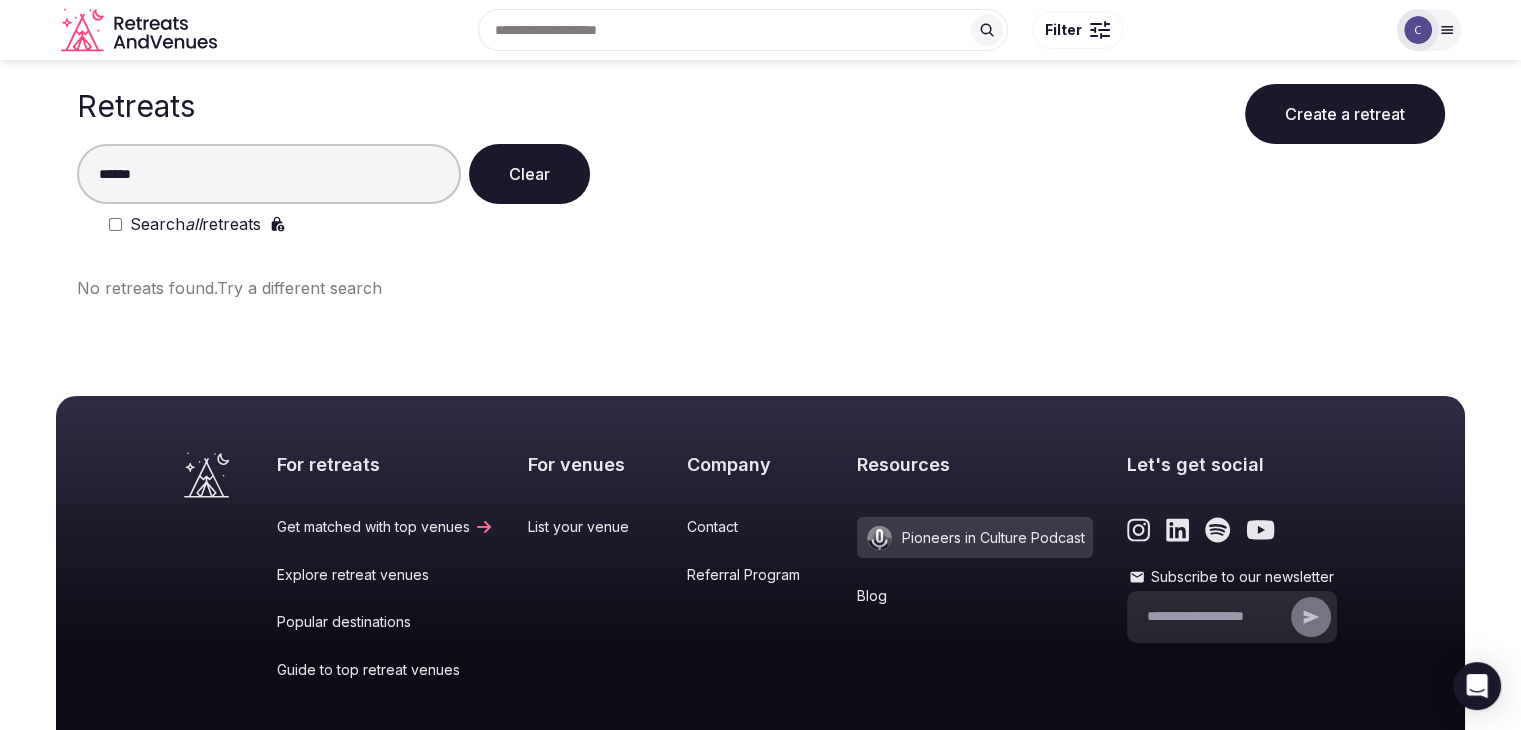 type on "******" 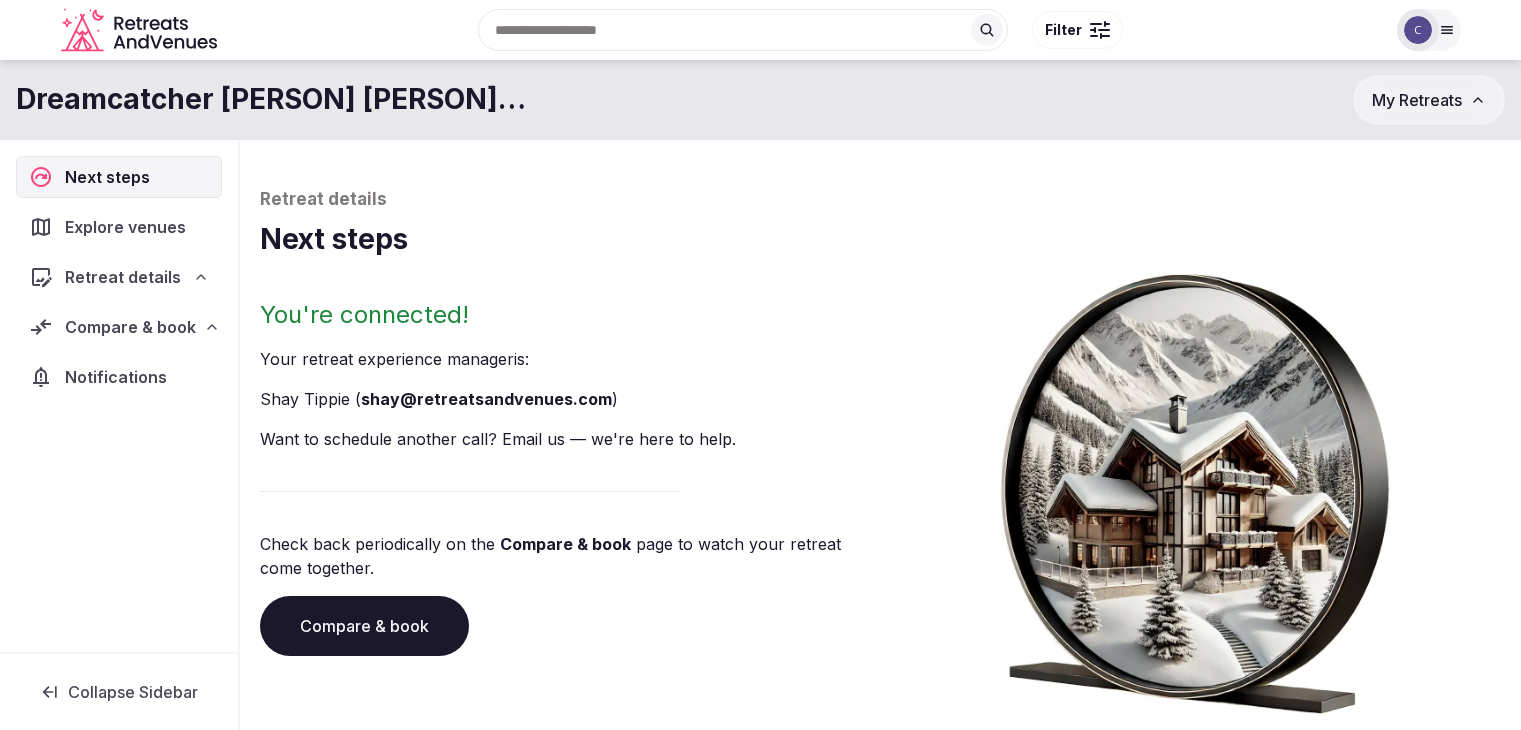 scroll, scrollTop: 0, scrollLeft: 0, axis: both 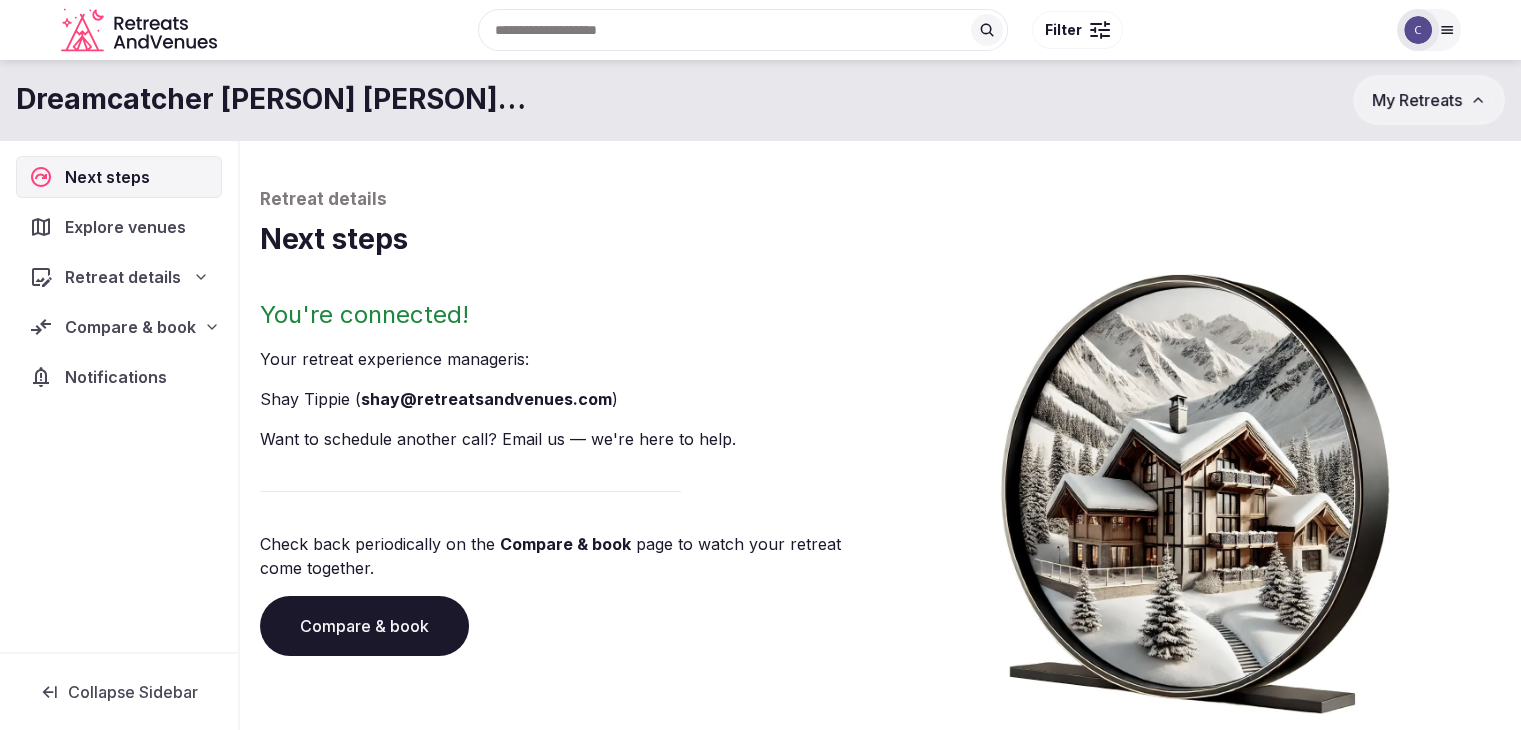 drag, startPoint x: 389, startPoint y: 632, endPoint x: 544, endPoint y: 51, distance: 601.3202 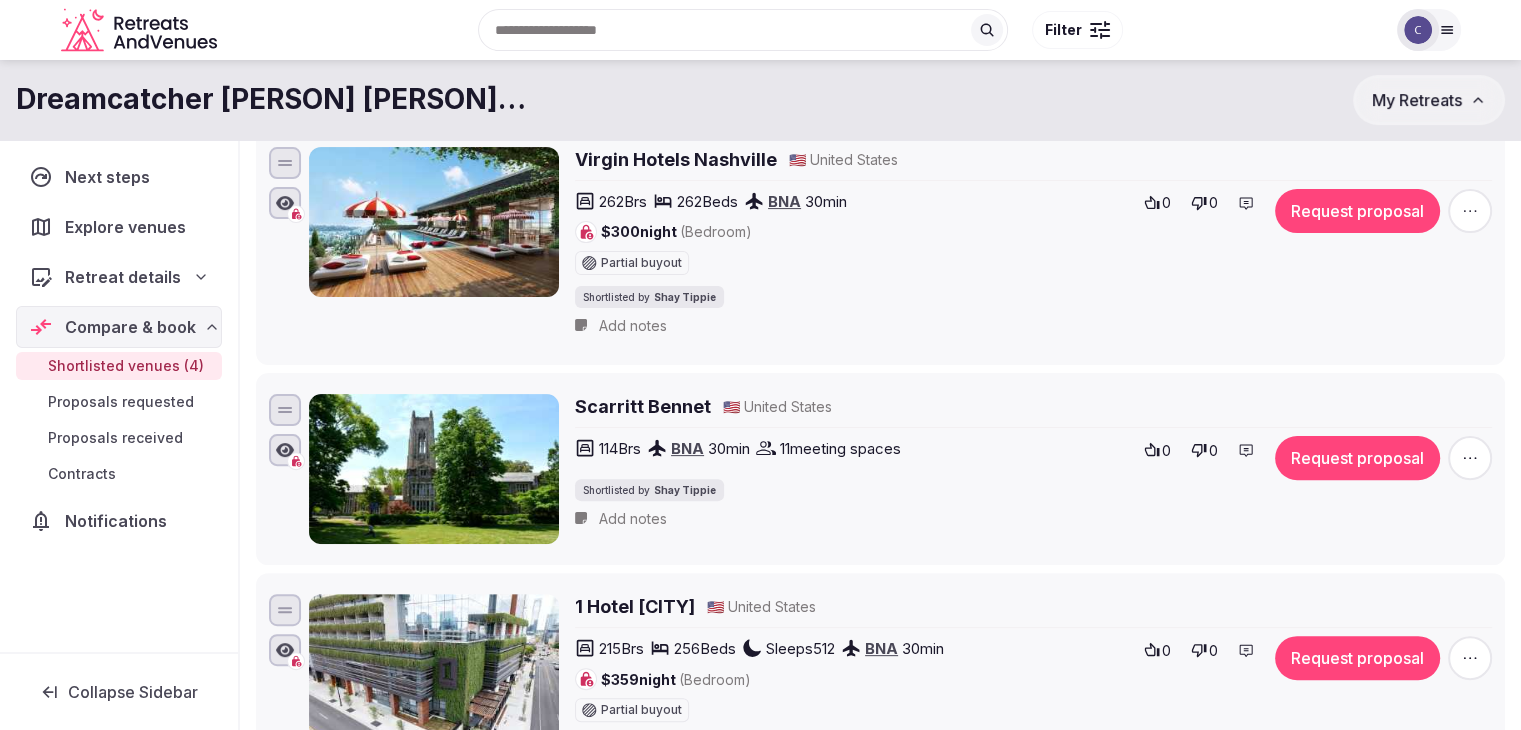 scroll, scrollTop: 0, scrollLeft: 0, axis: both 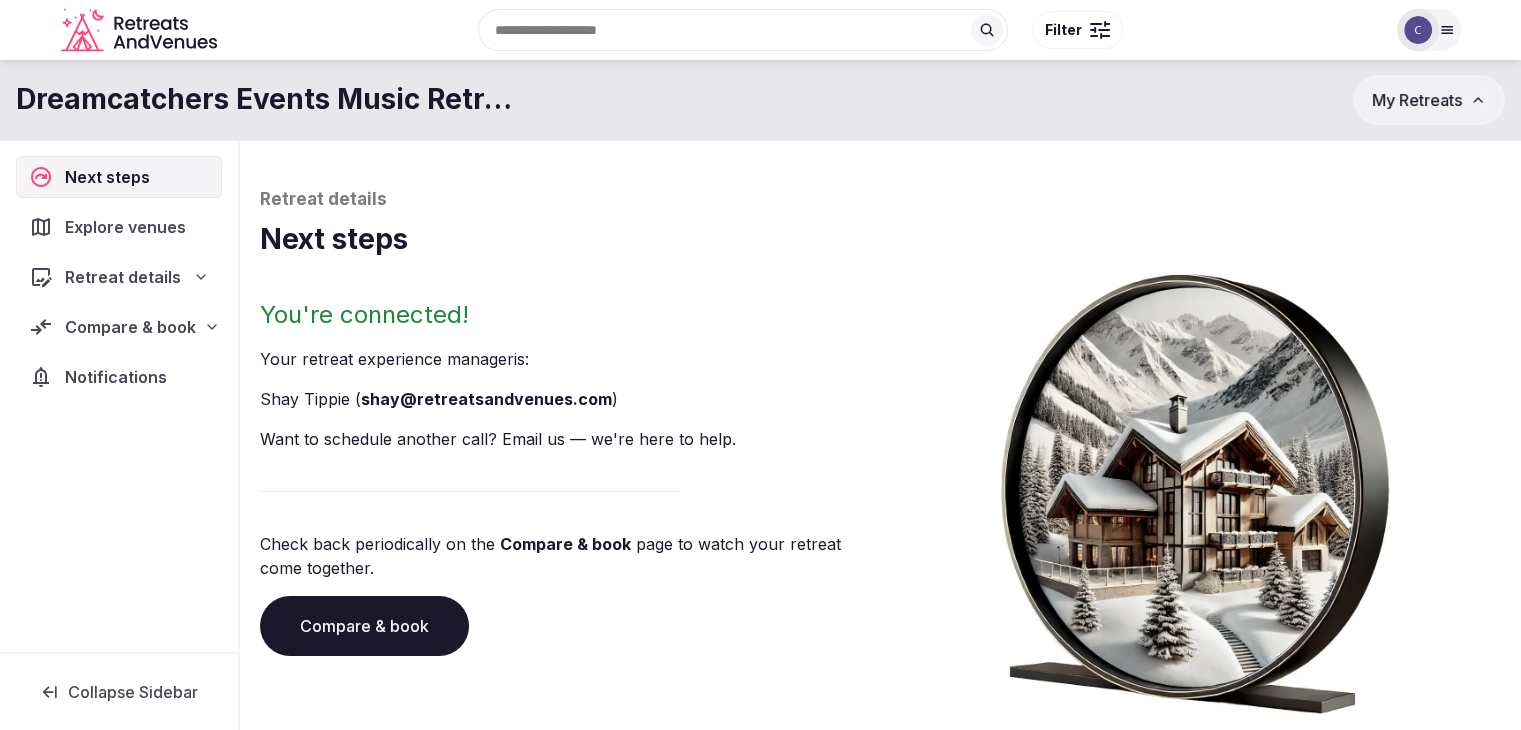 click on "Compare & book" at bounding box center [364, 626] 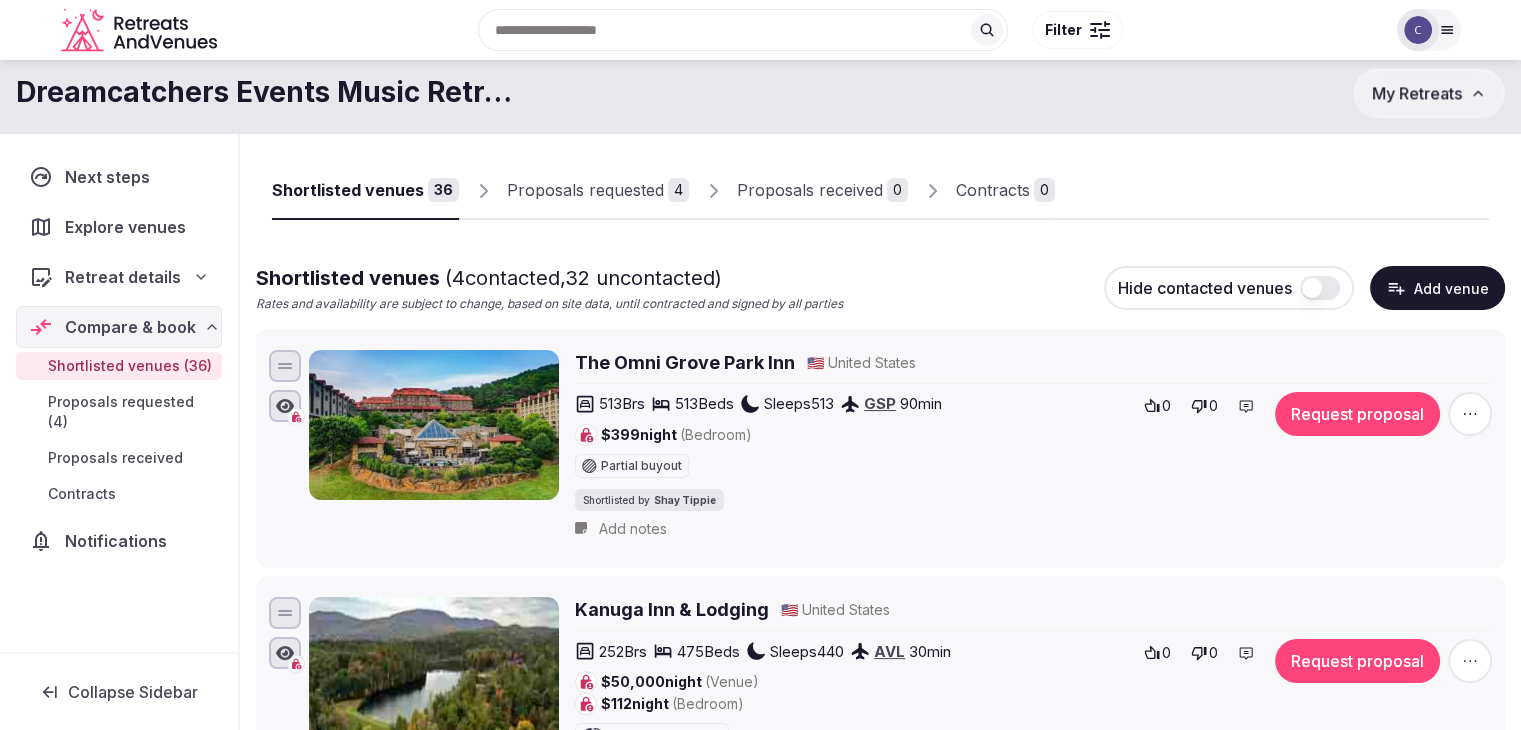 scroll, scrollTop: 0, scrollLeft: 0, axis: both 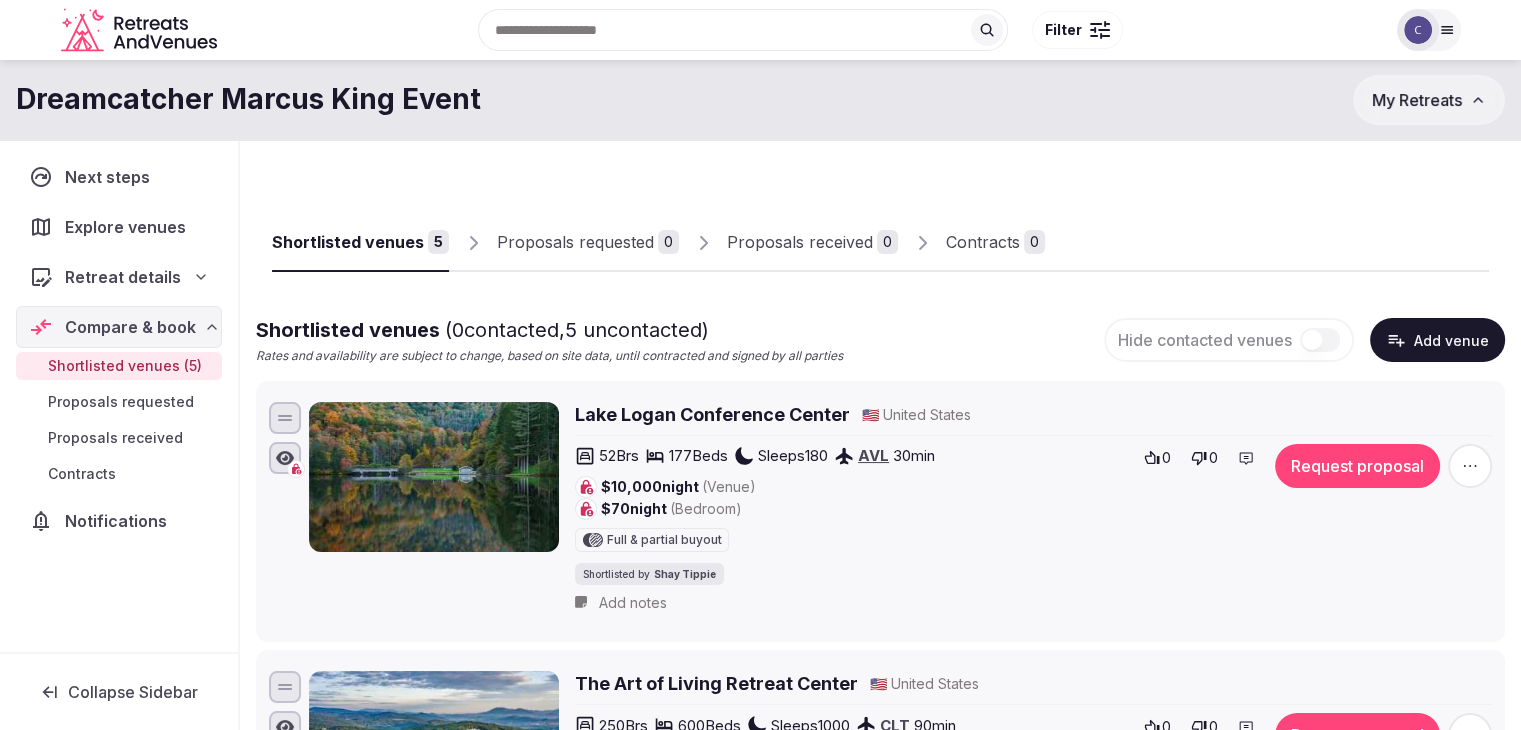 click on "Search Popular Destinations Toscana, Italy Riviera Maya, Mexico Indonesia, Bali California, USA New York, USA Napa Valley, USA Beja, Portugal Canarias, Spain Filter" at bounding box center (805, 30) 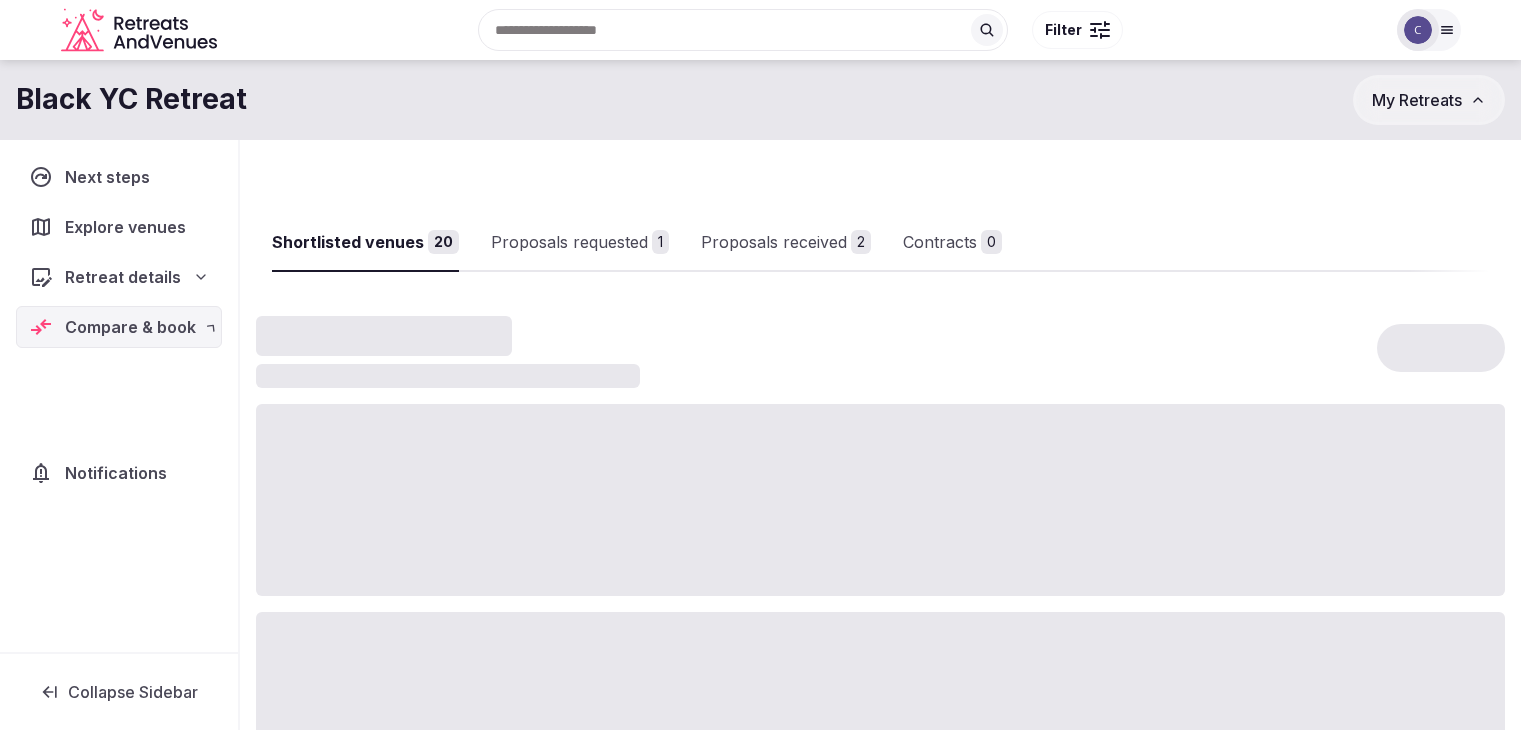 scroll, scrollTop: 0, scrollLeft: 0, axis: both 